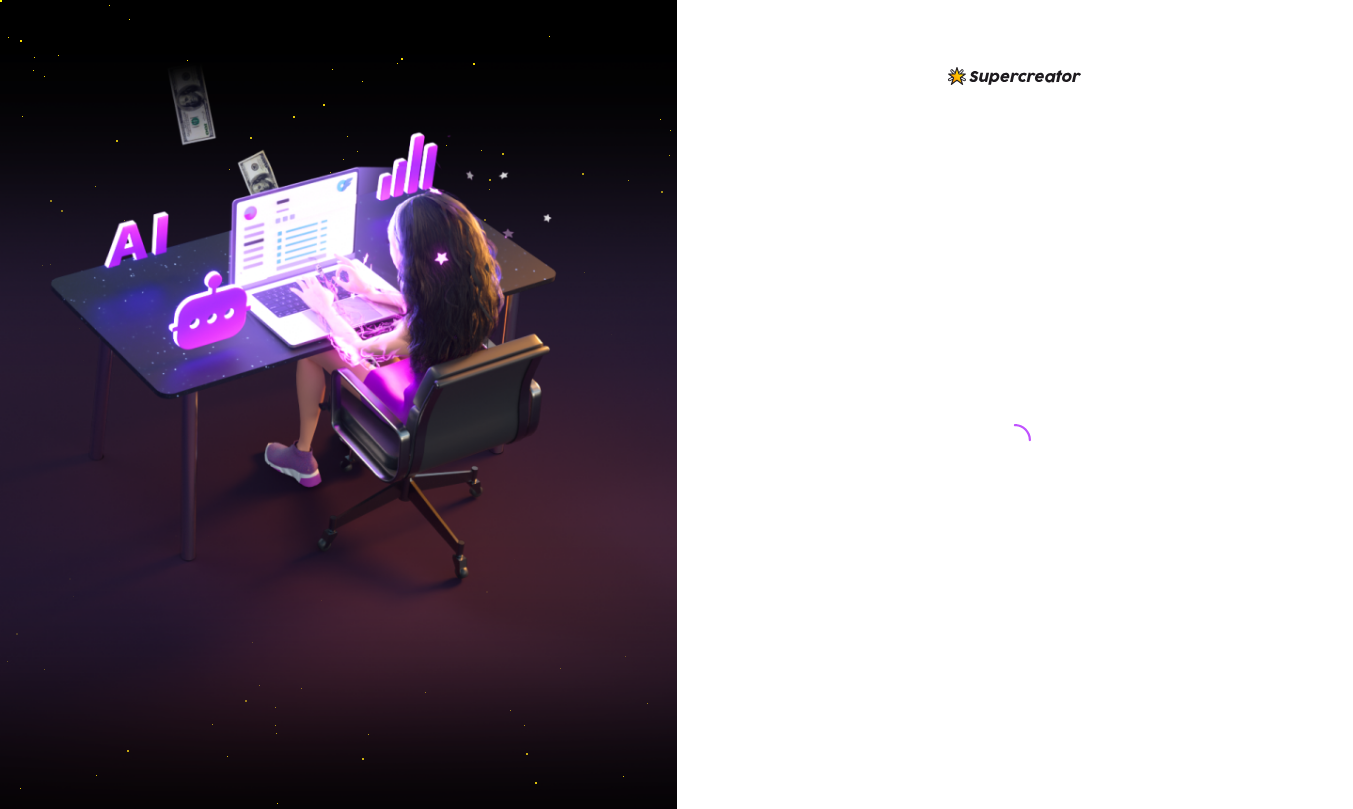 scroll, scrollTop: 0, scrollLeft: 0, axis: both 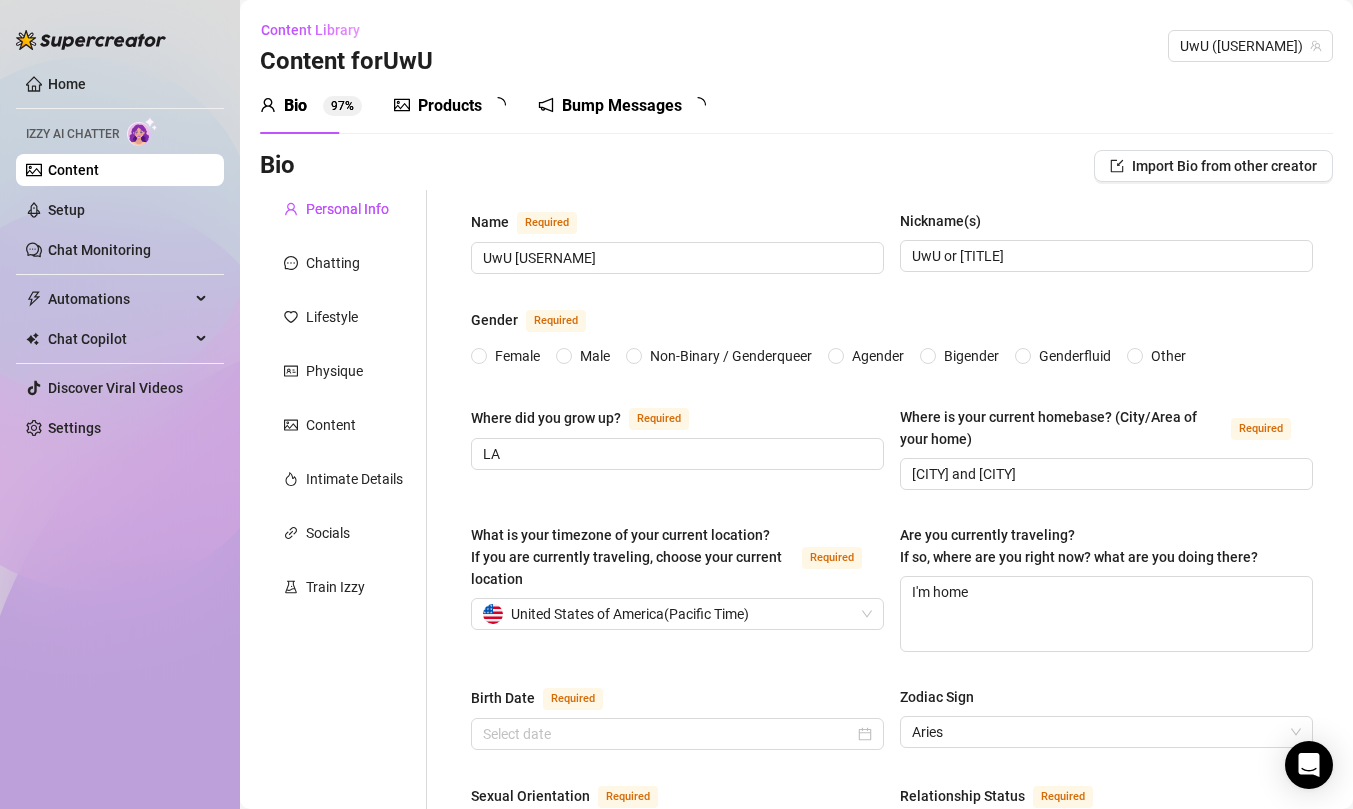 radio on "true" 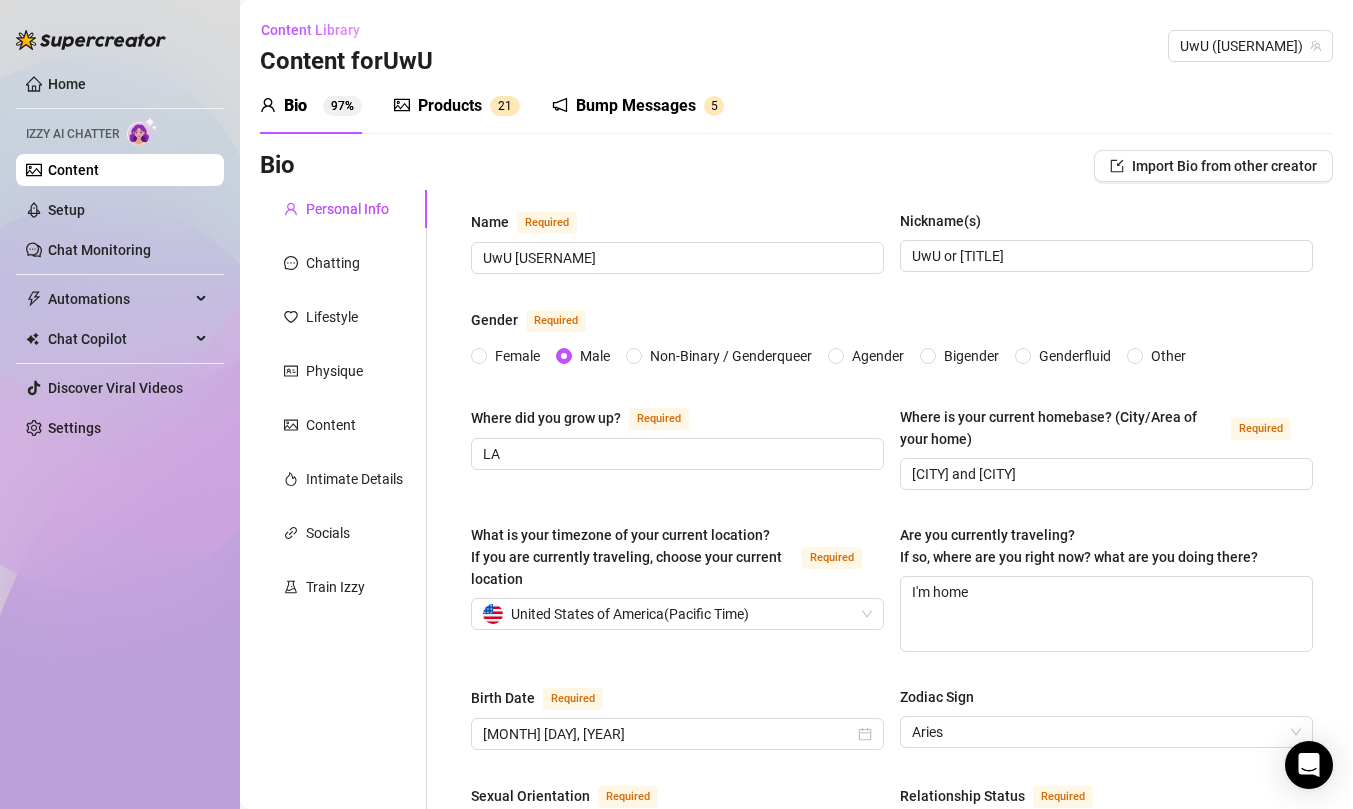 scroll, scrollTop: 0, scrollLeft: 0, axis: both 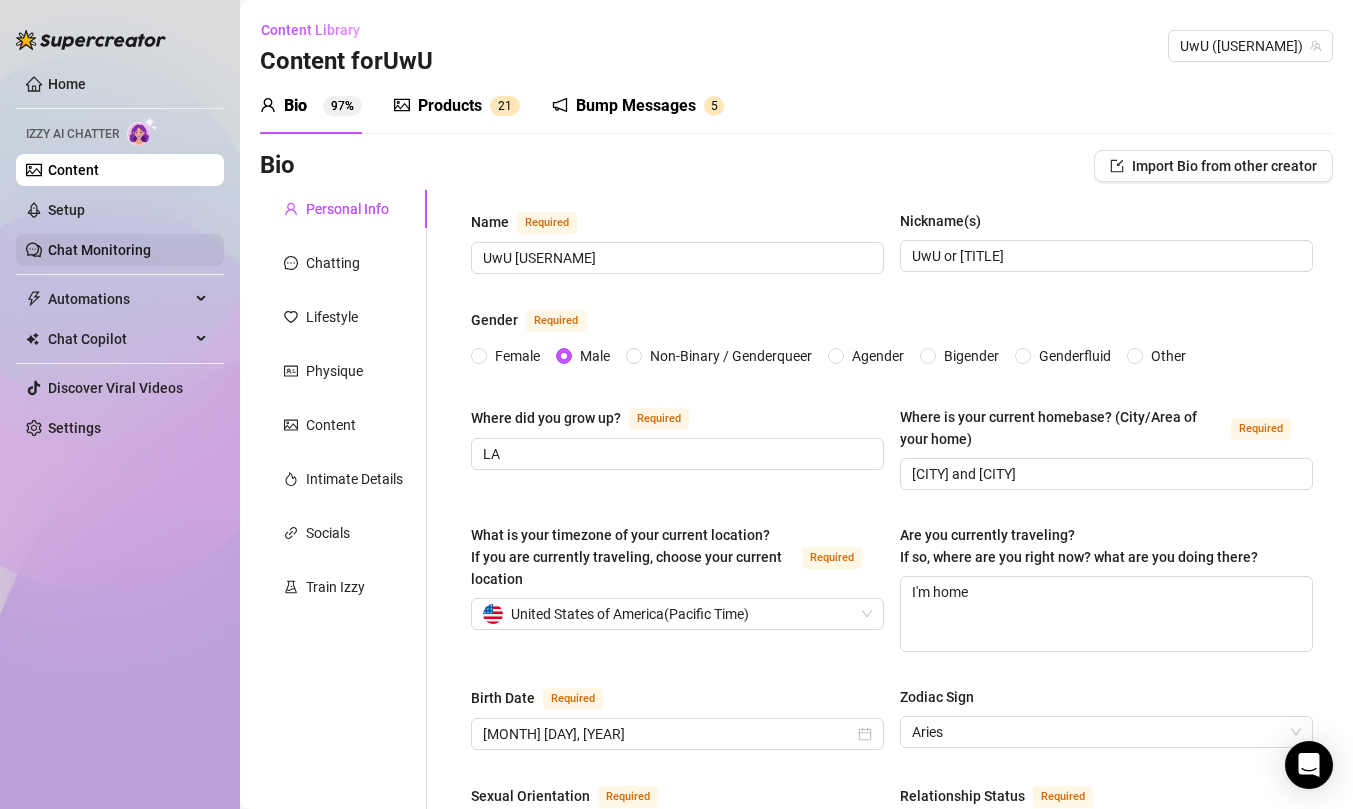 click on "Chat Monitoring" at bounding box center (99, 250) 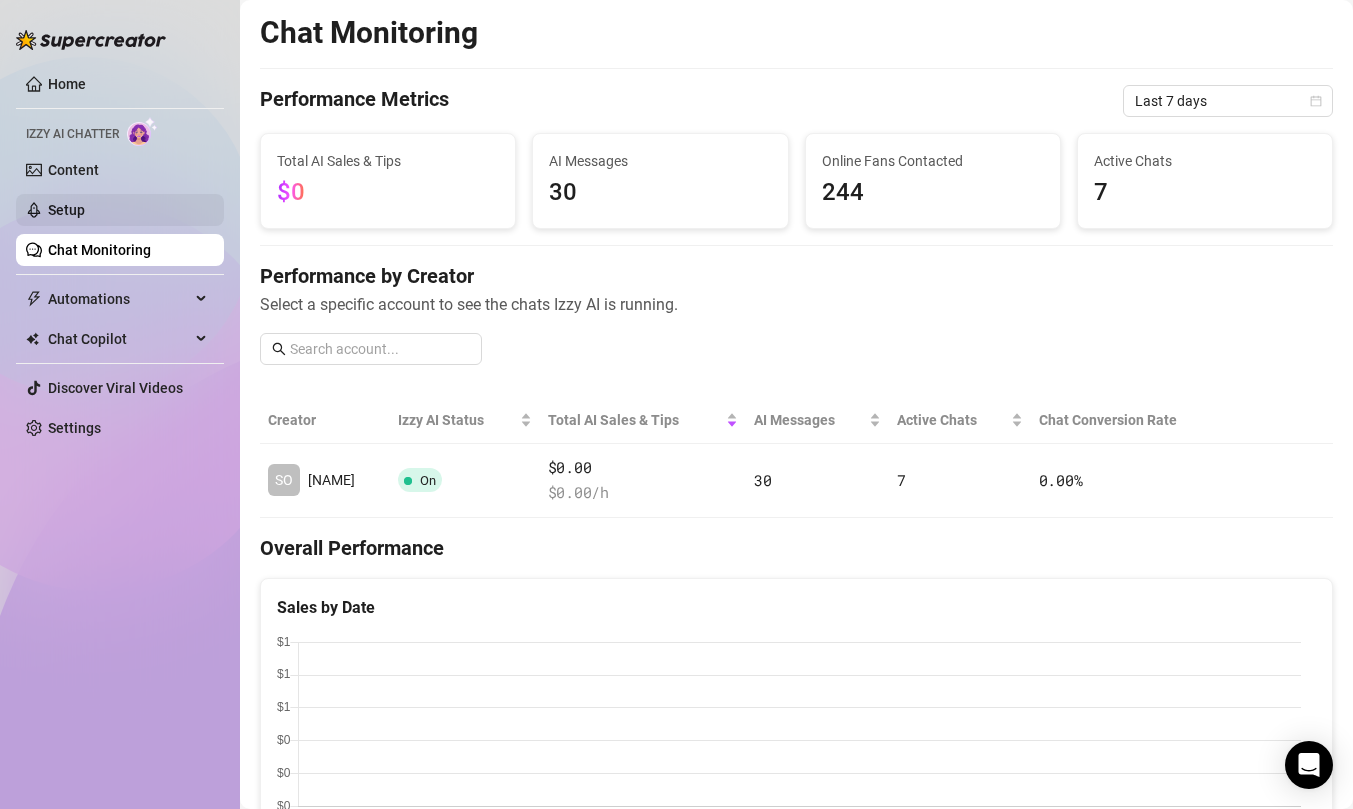 click on "Setup" at bounding box center [66, 210] 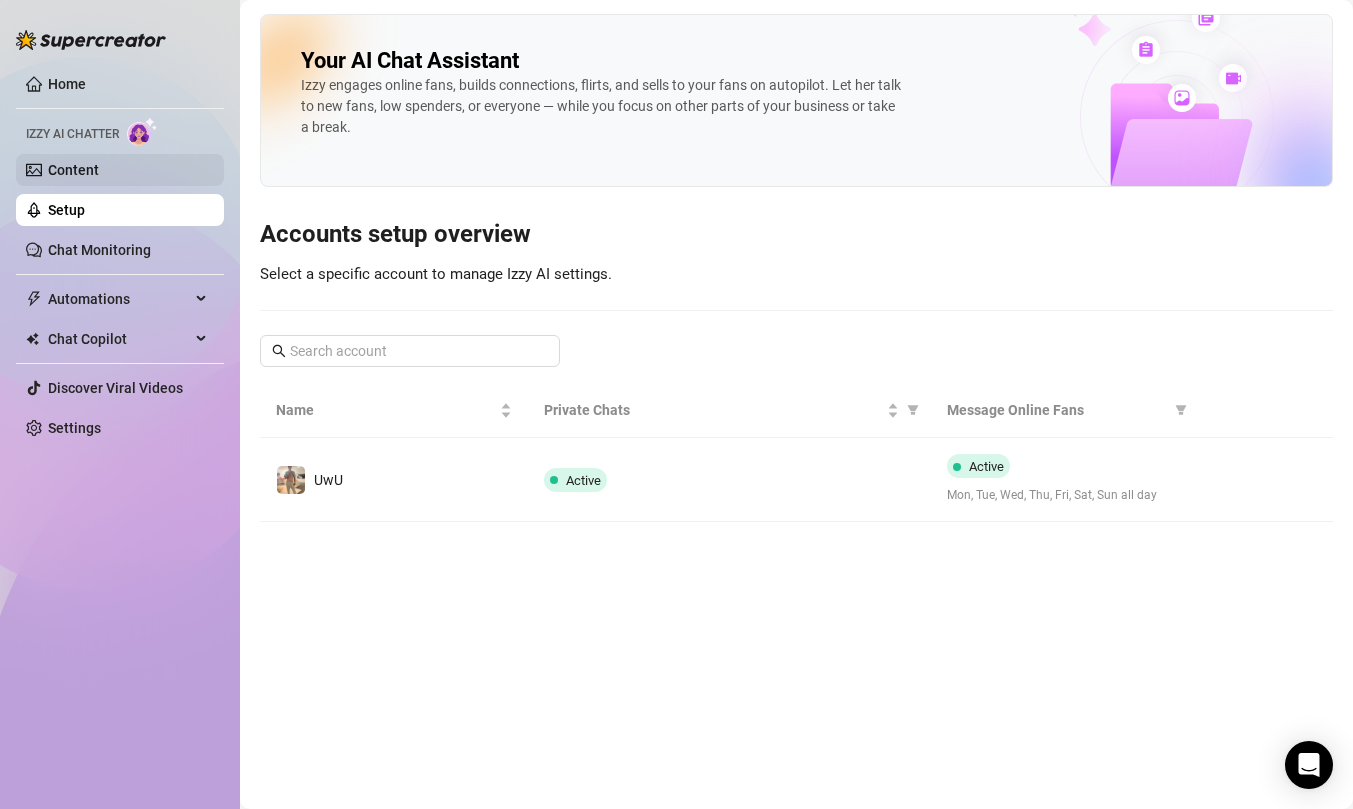 click on "Content" at bounding box center (73, 170) 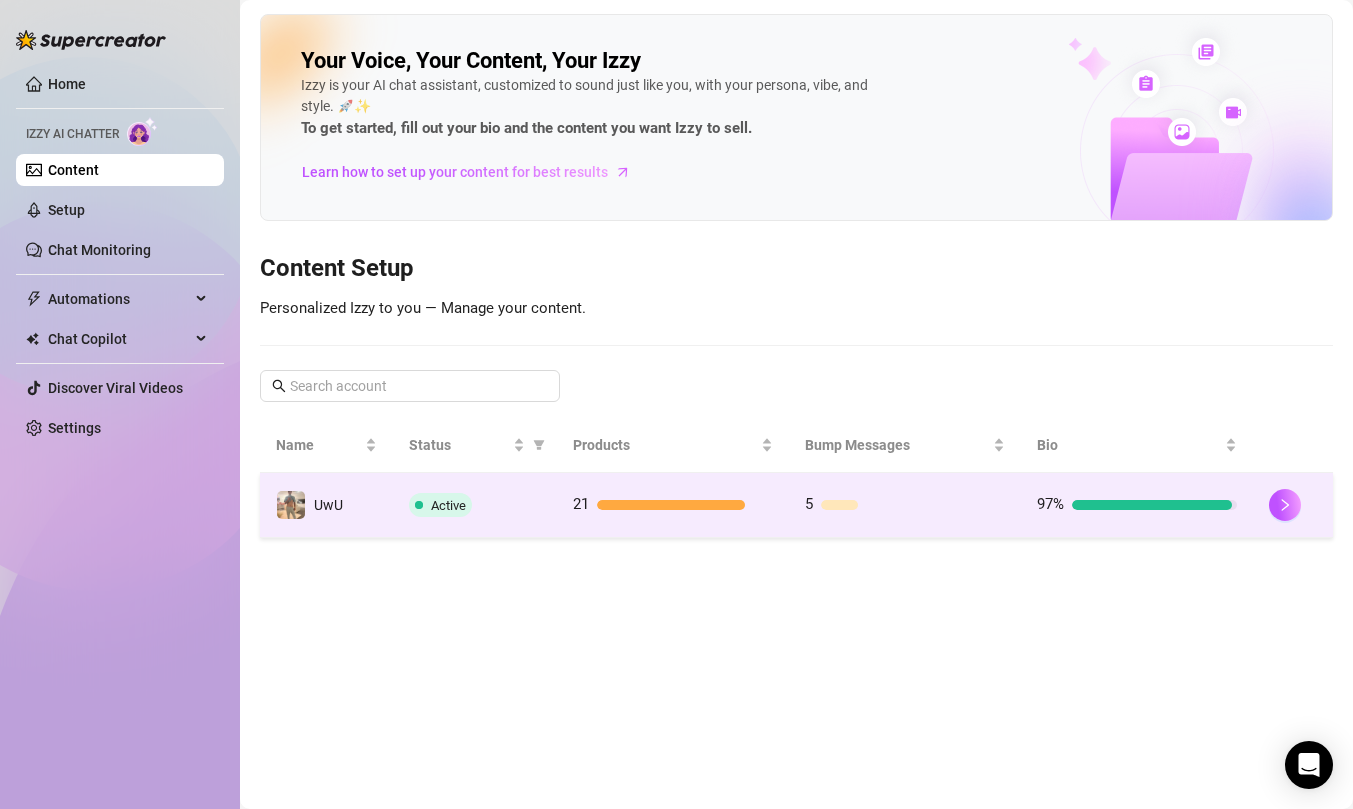 click on "Active" at bounding box center (475, 505) 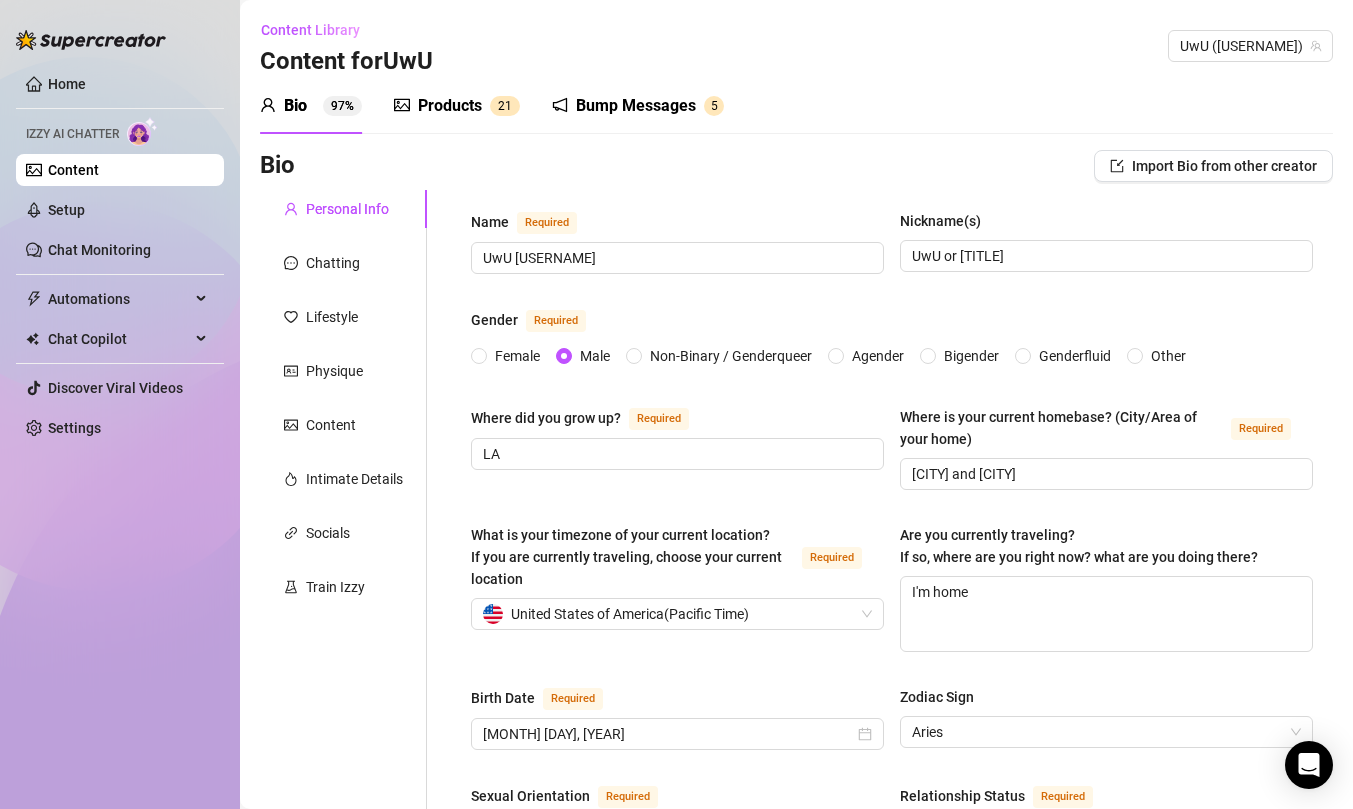 click on "Bump Messages" at bounding box center [636, 106] 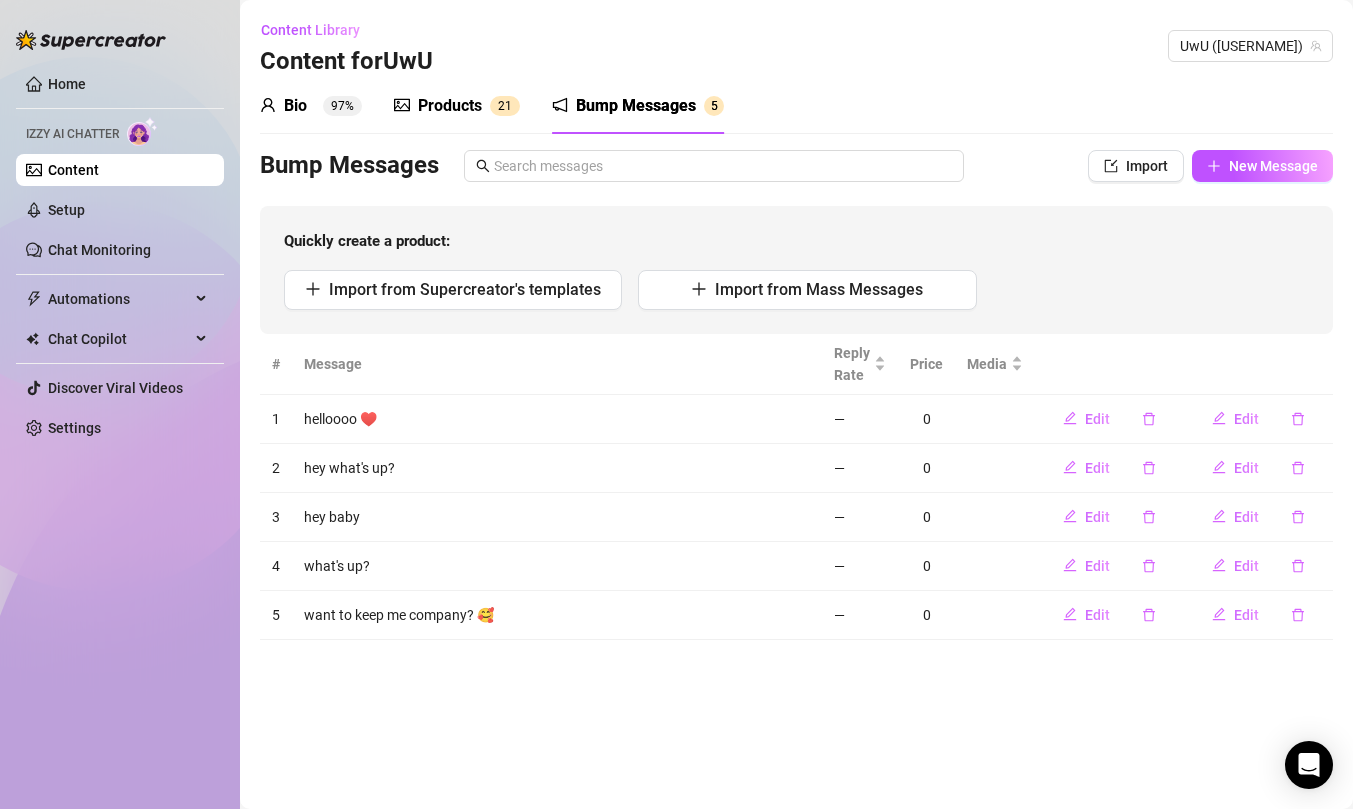type 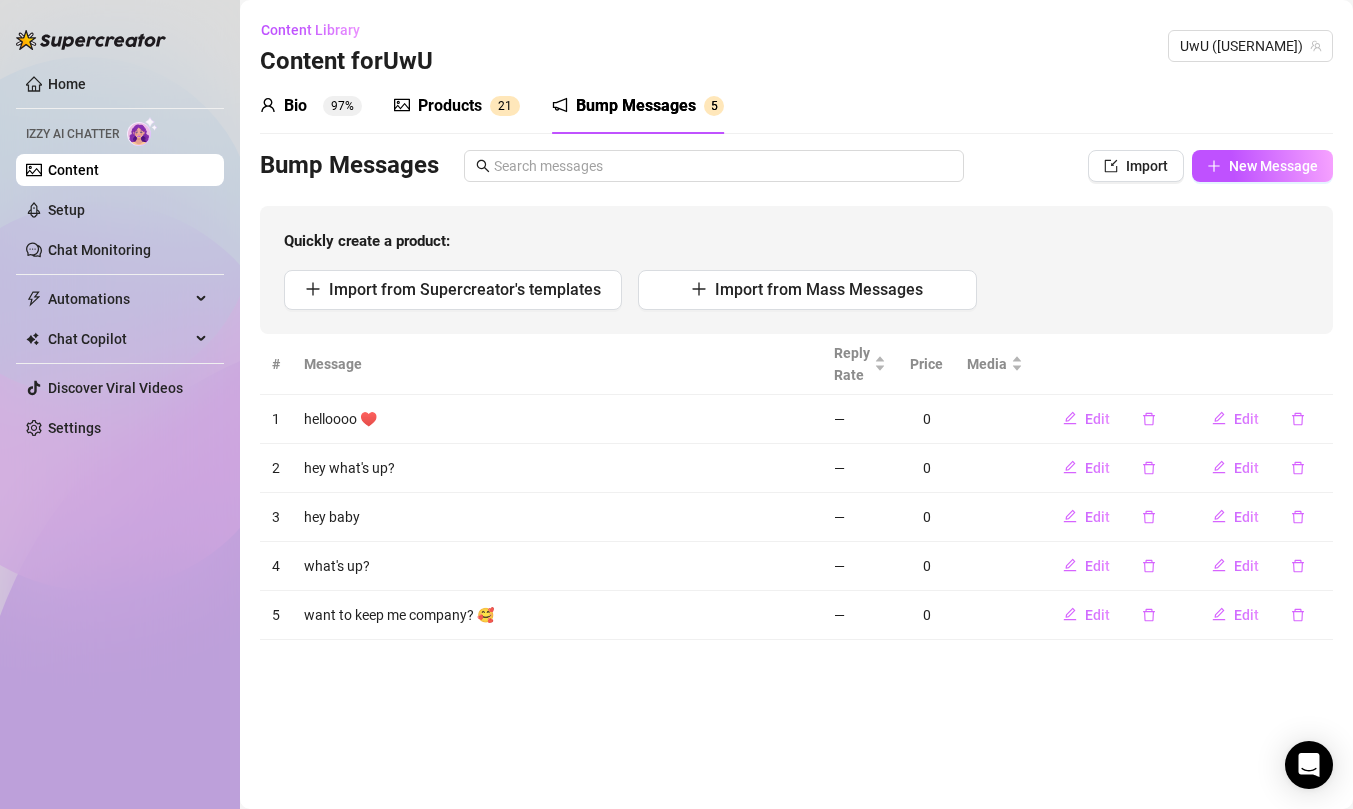 click on "Products" at bounding box center (450, 106) 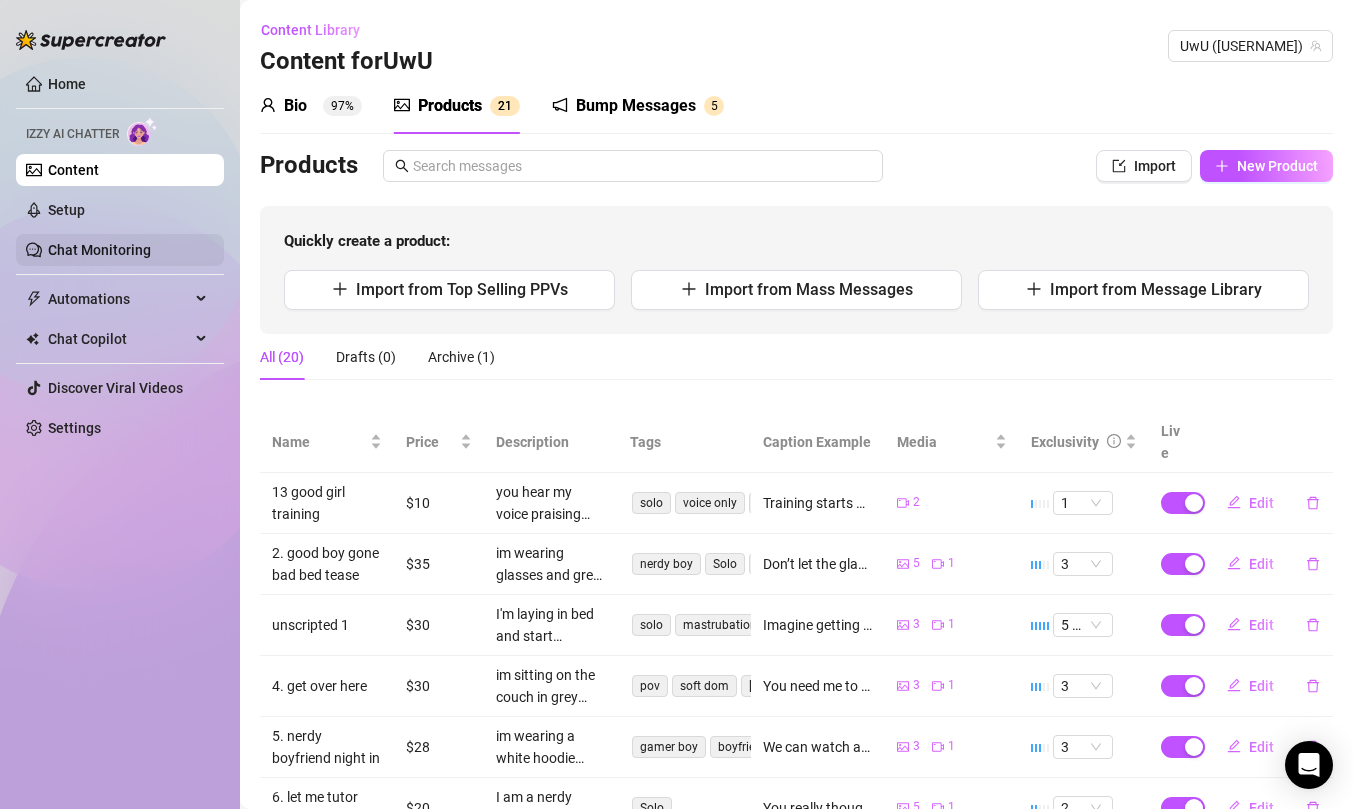 click on "Chat Monitoring" at bounding box center (99, 250) 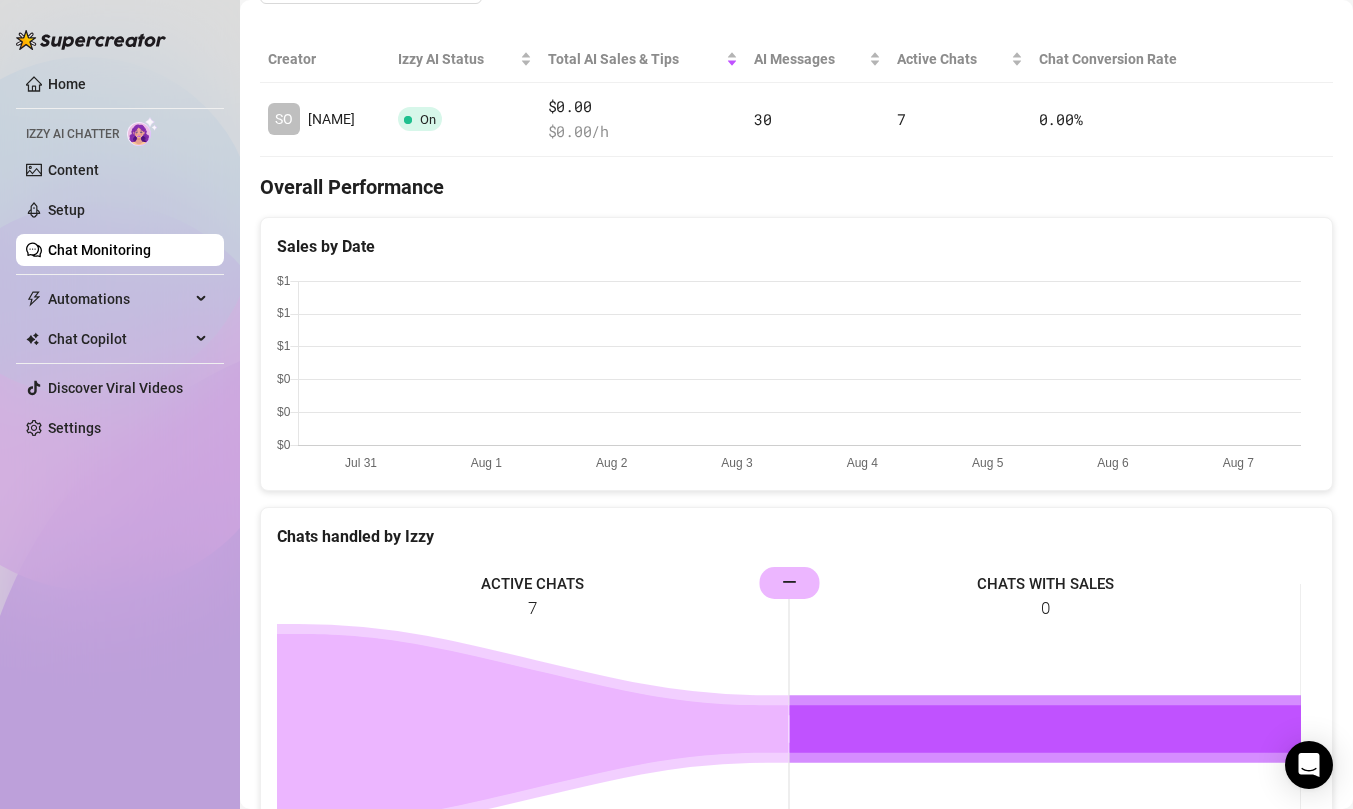 scroll, scrollTop: 0, scrollLeft: 0, axis: both 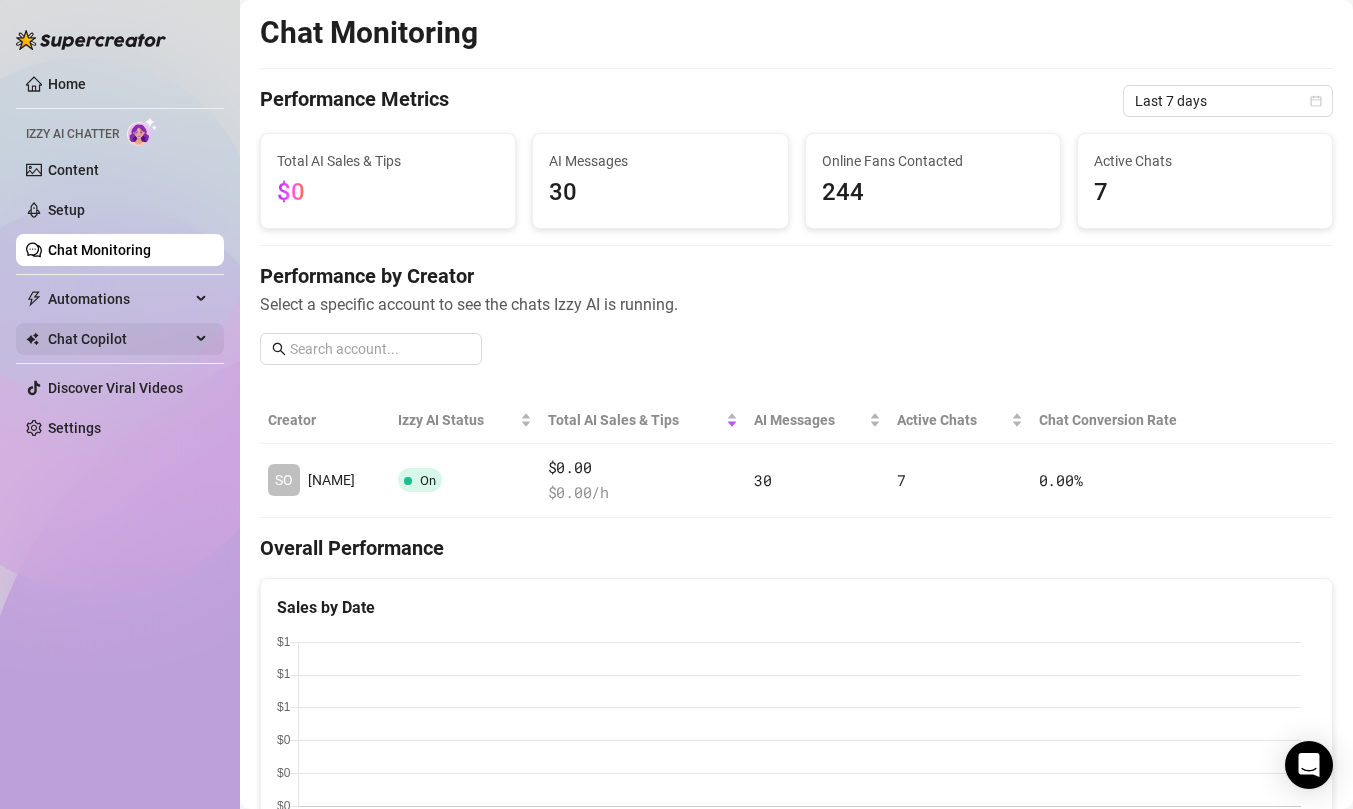click on "Chat Copilot" at bounding box center (119, 339) 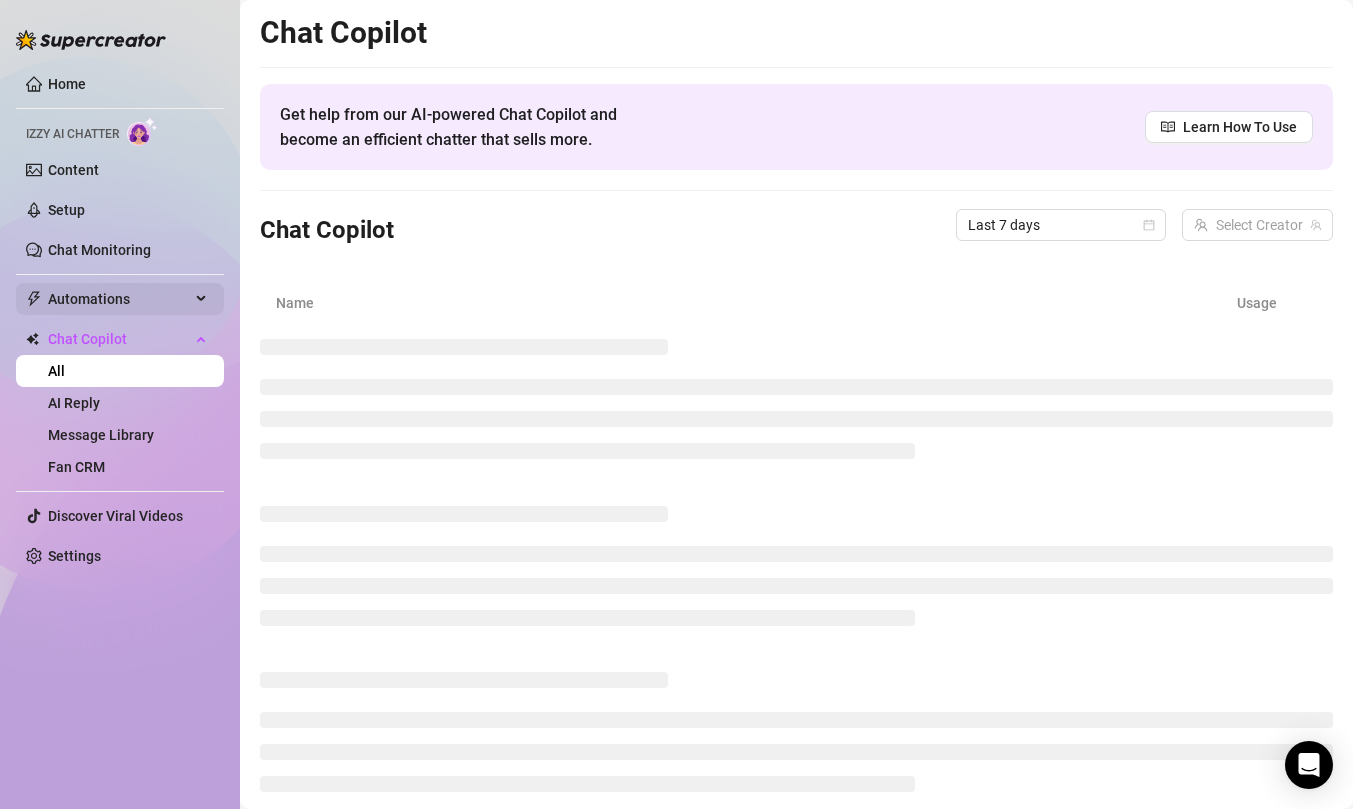 click on "Automations" at bounding box center (119, 299) 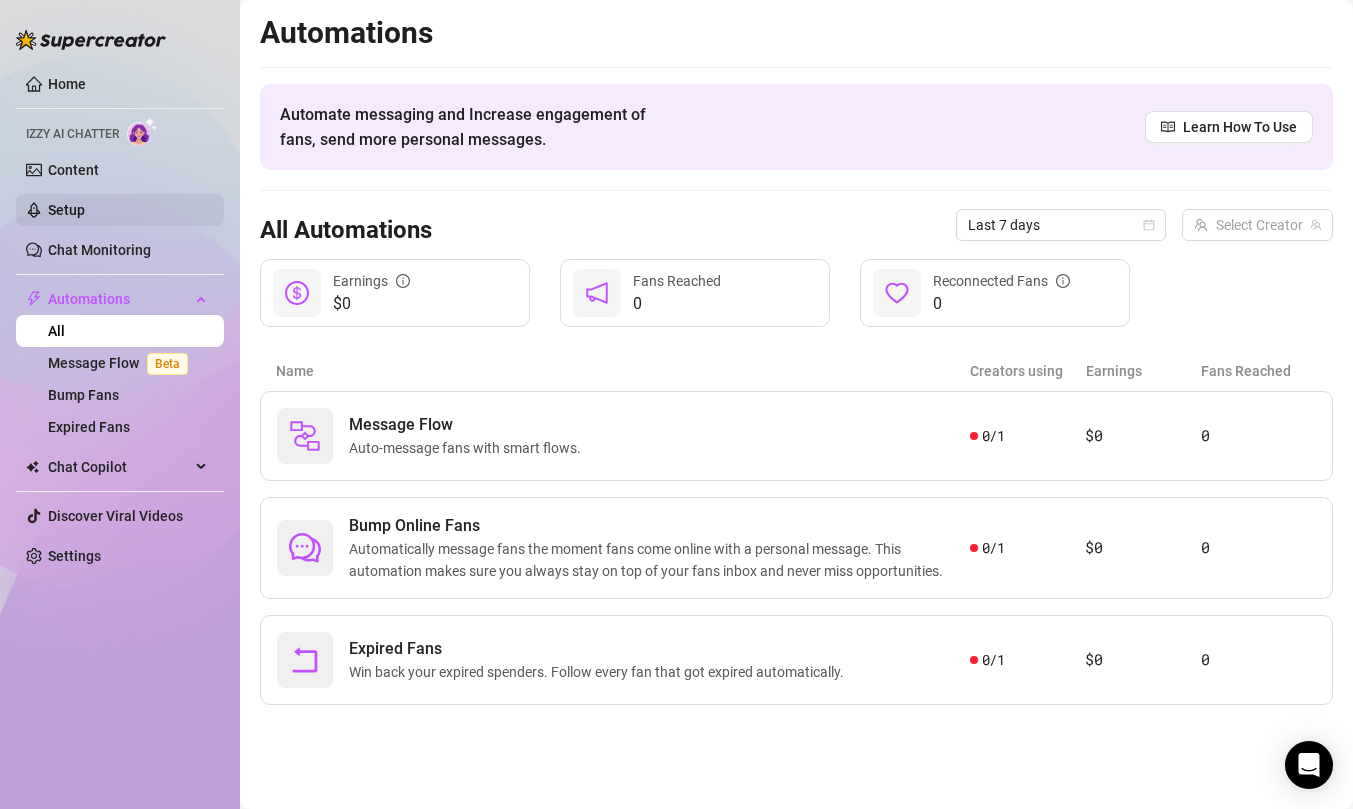 click on "Setup" at bounding box center [66, 210] 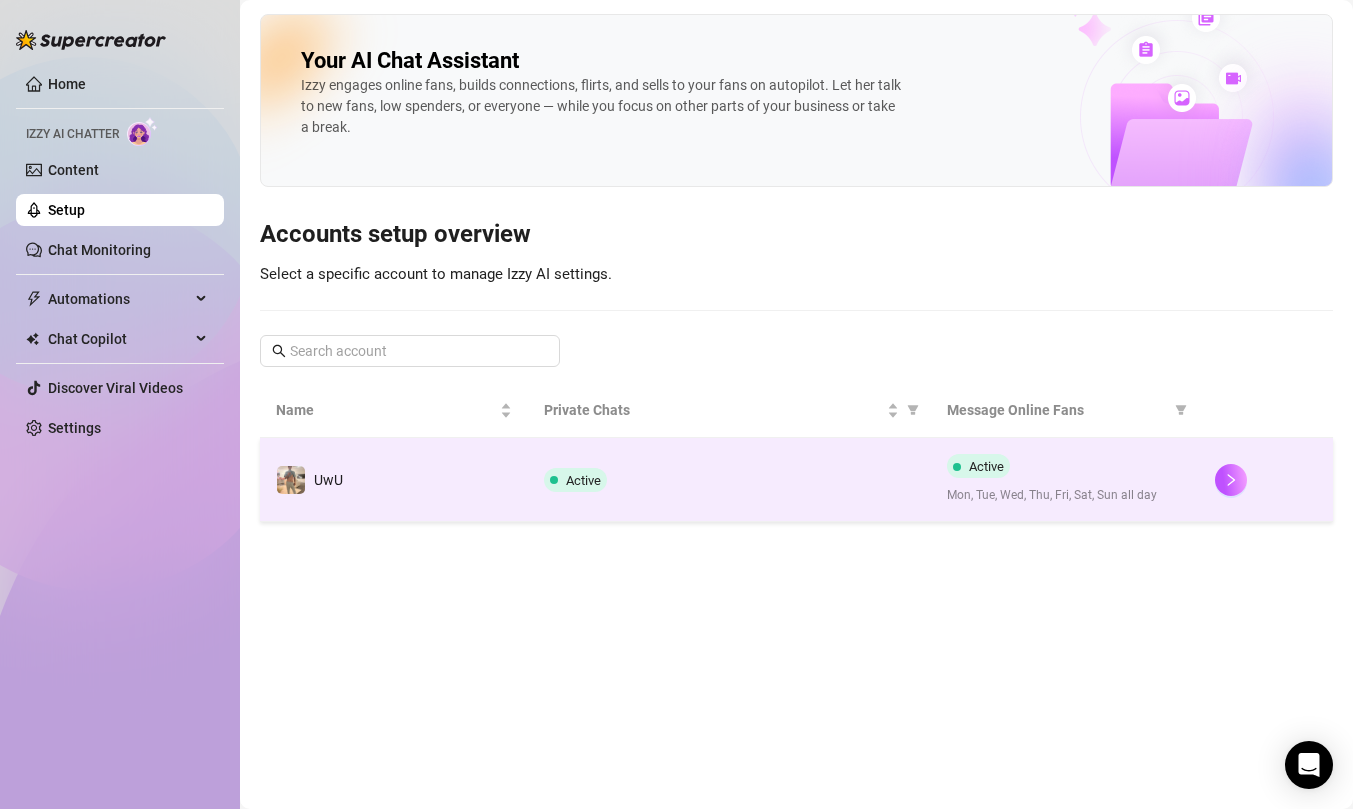 click on "Active" at bounding box center (729, 480) 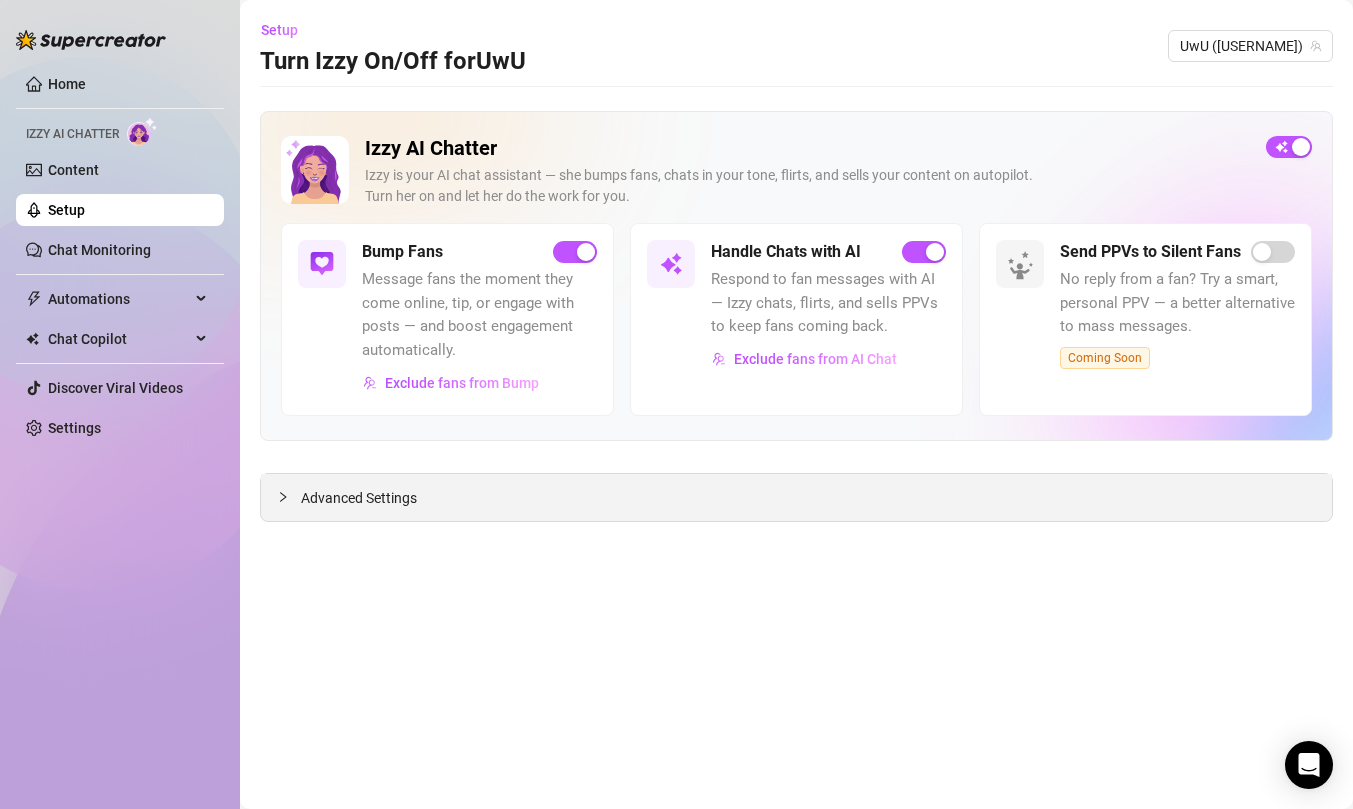 click on "Advanced Settings" at bounding box center [359, 498] 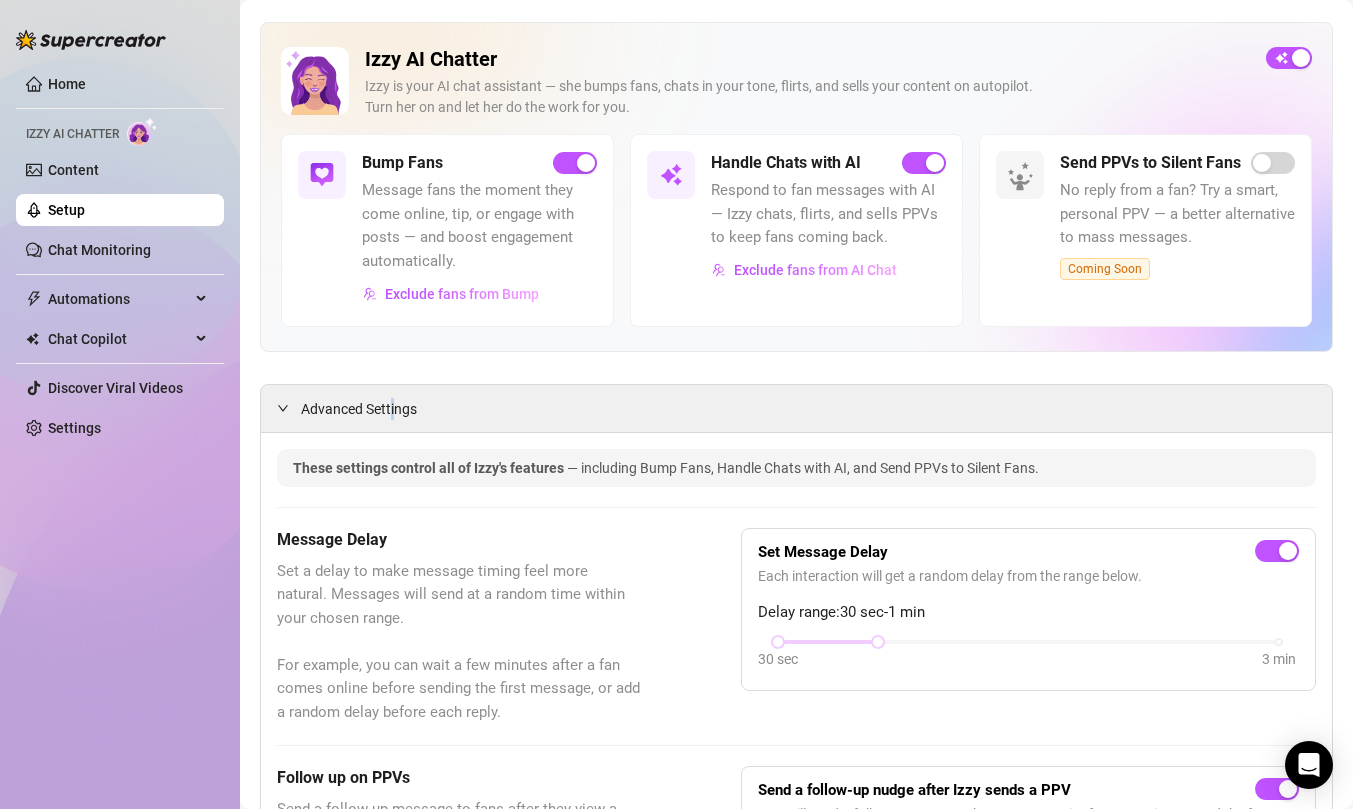 scroll, scrollTop: 0, scrollLeft: 0, axis: both 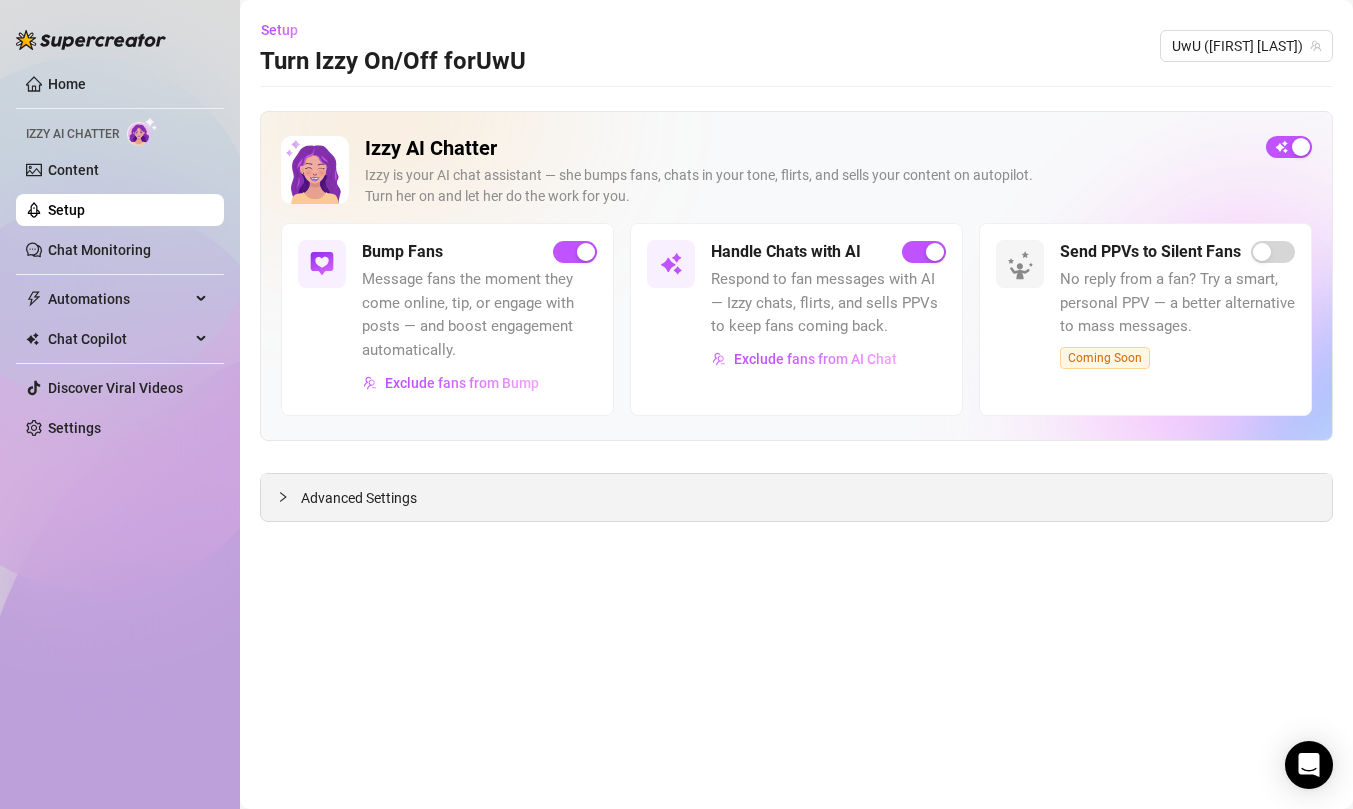 click on "Advanced Settings" at bounding box center (796, 497) 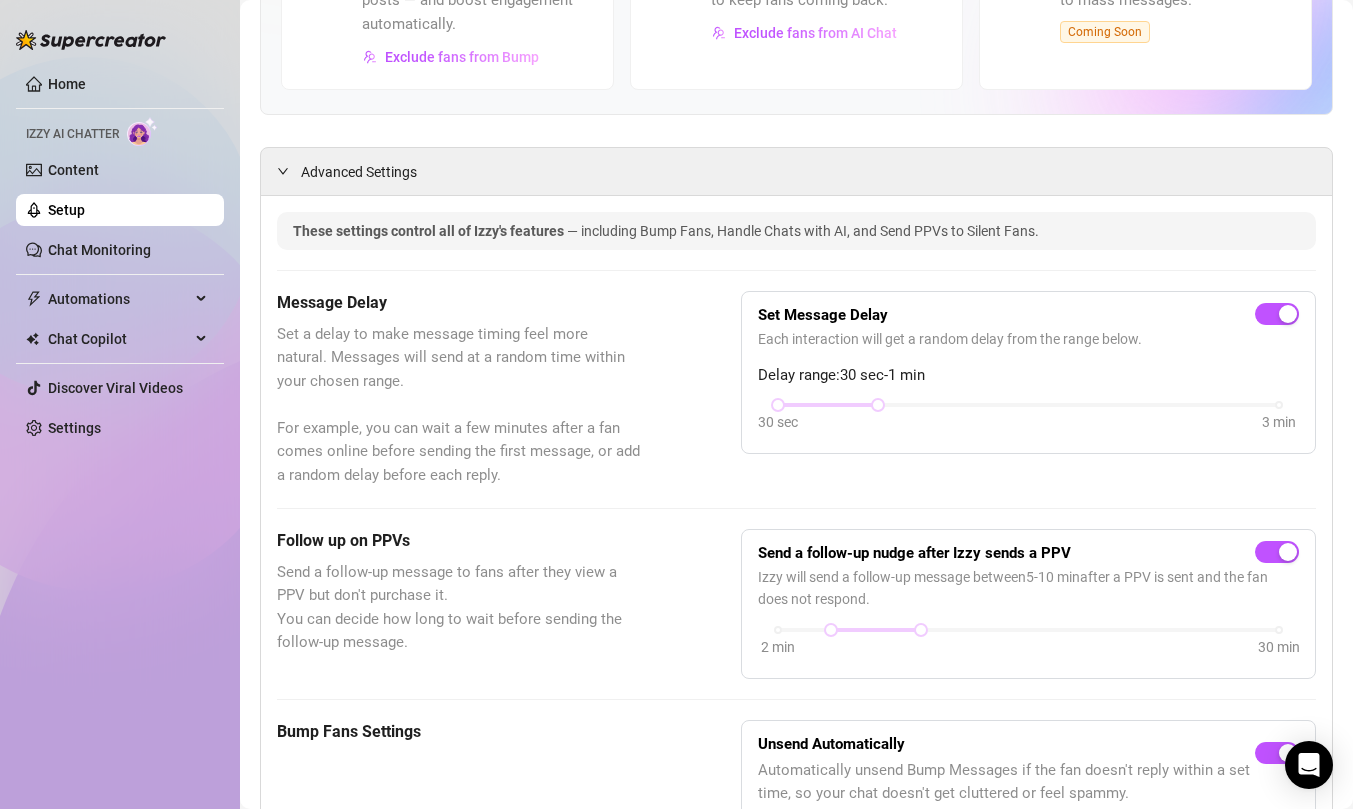 scroll, scrollTop: 0, scrollLeft: 0, axis: both 